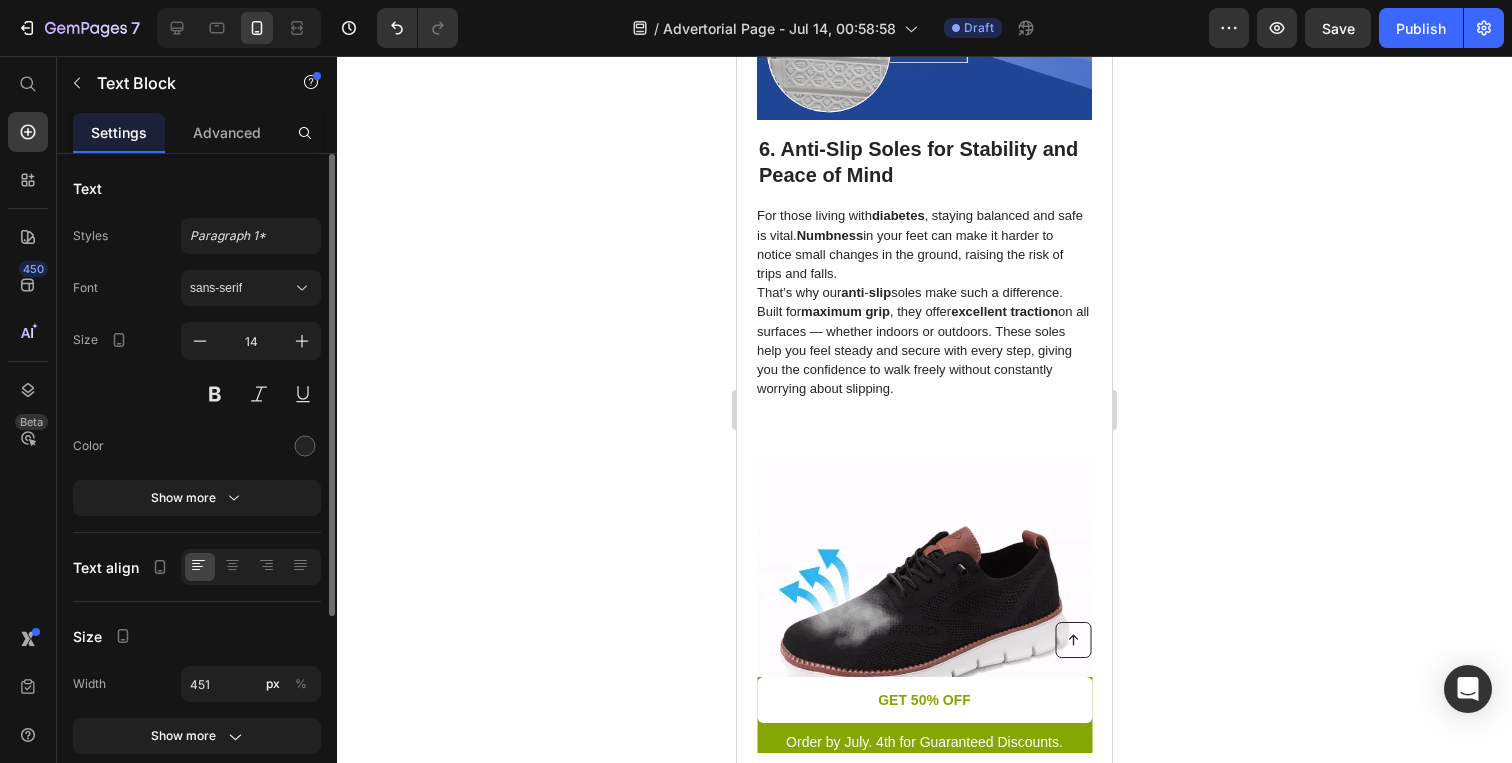 scroll, scrollTop: 4338, scrollLeft: 0, axis: vertical 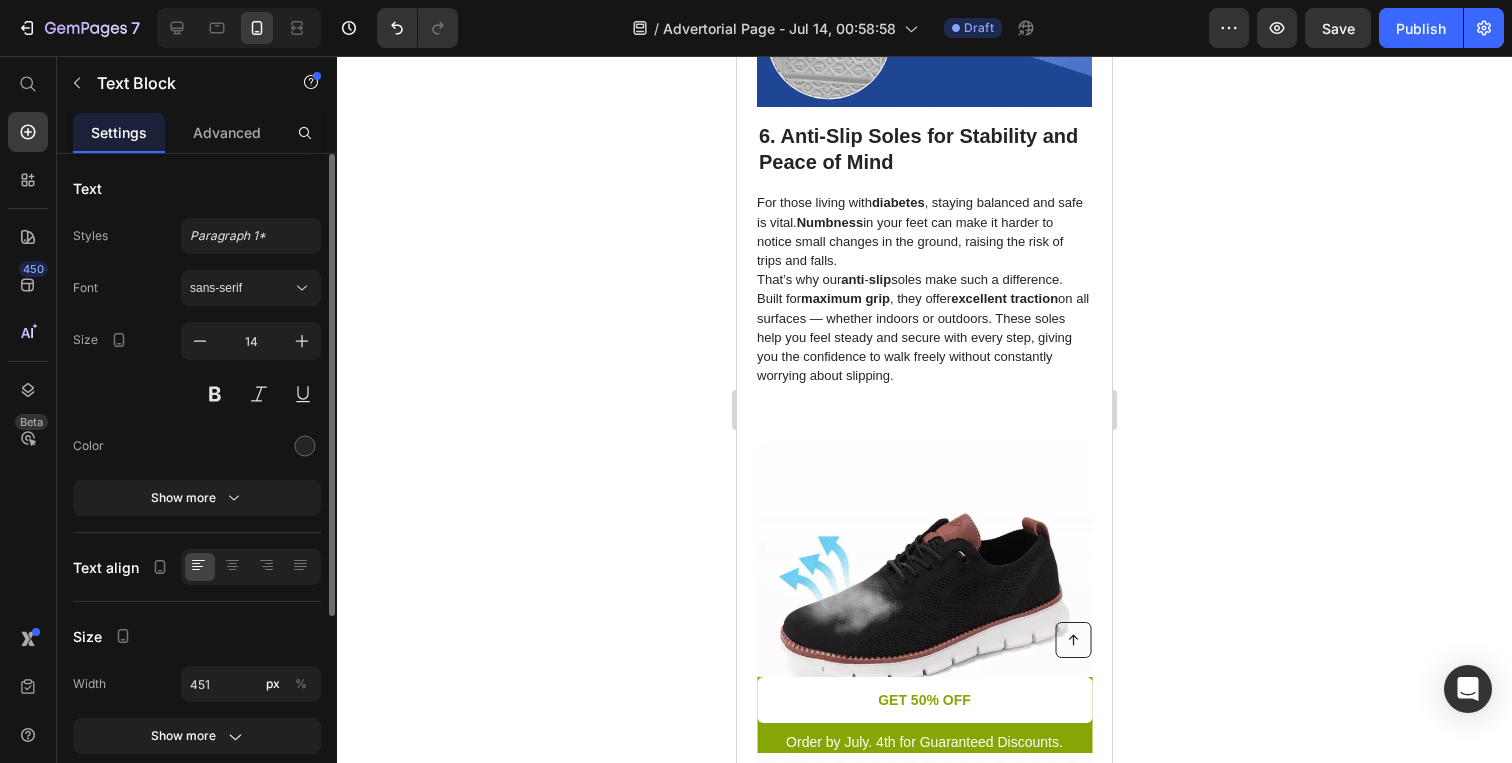 click on "That’s why our  anti - slip  soles make such a difference. Built for  maximum   grip , they offer  excellent   traction  on all surfaces — whether indoors or outdoors. These soles help you feel steady and secure with every step, giving you the confidence to walk freely without constantly worrying about slipping." at bounding box center (923, 327) 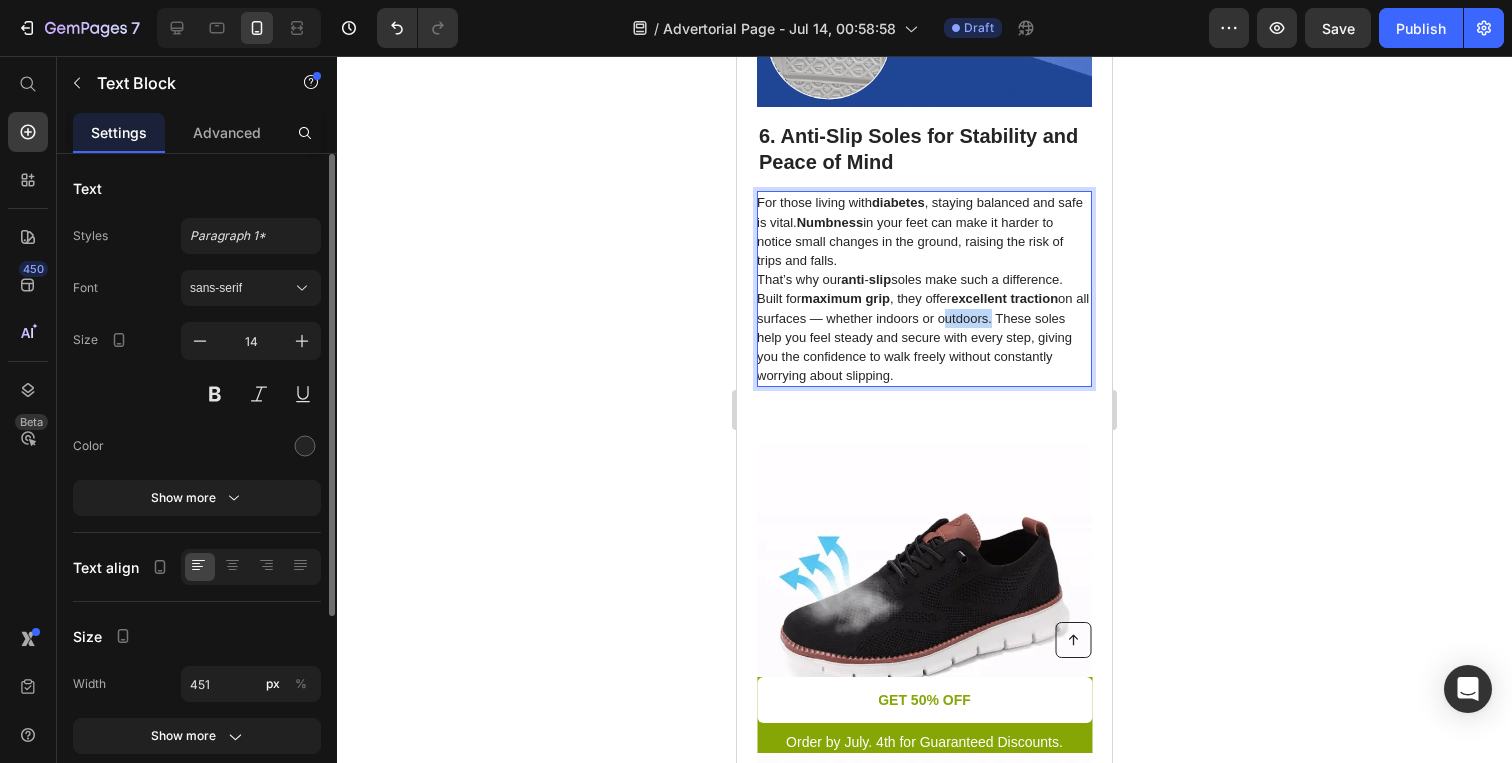 click on "That’s why our  anti - slip  soles make such a difference. Built for  maximum   grip , they offer  excellent   traction  on all surfaces — whether indoors or outdoors. These soles help you feel steady and secure with every step, giving you the confidence to walk freely without constantly worrying about slipping." at bounding box center [923, 327] 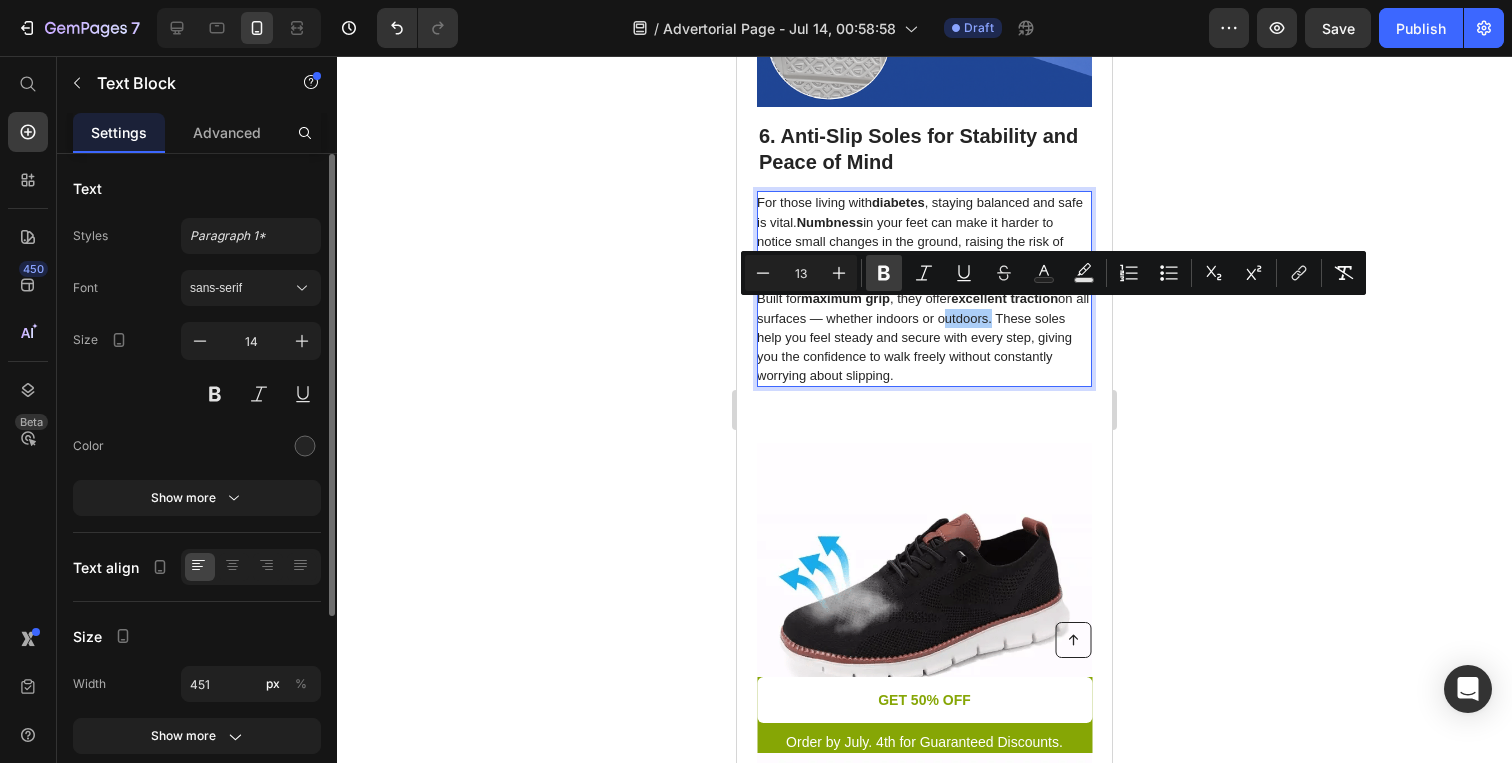 click on "Bold" at bounding box center [884, 273] 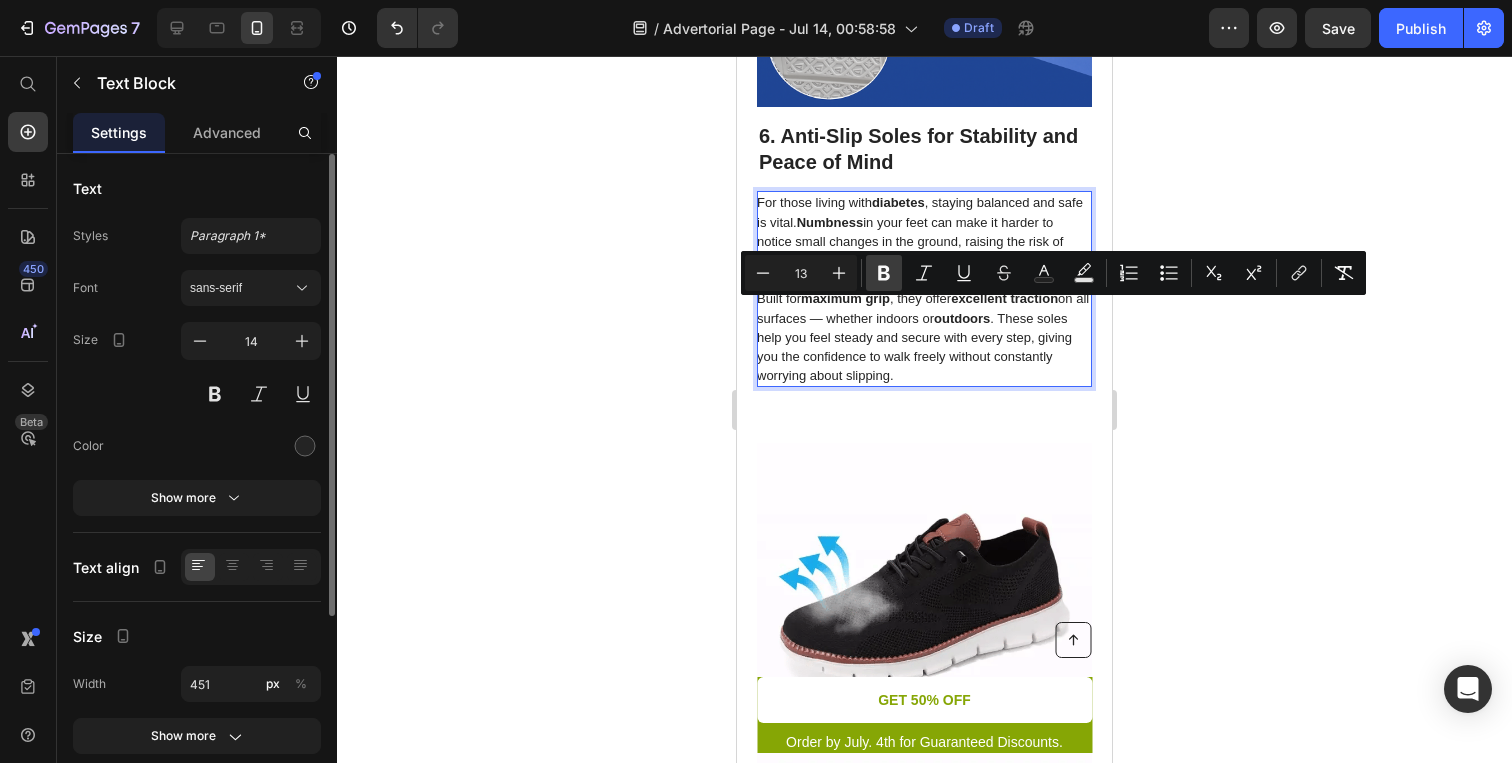 click 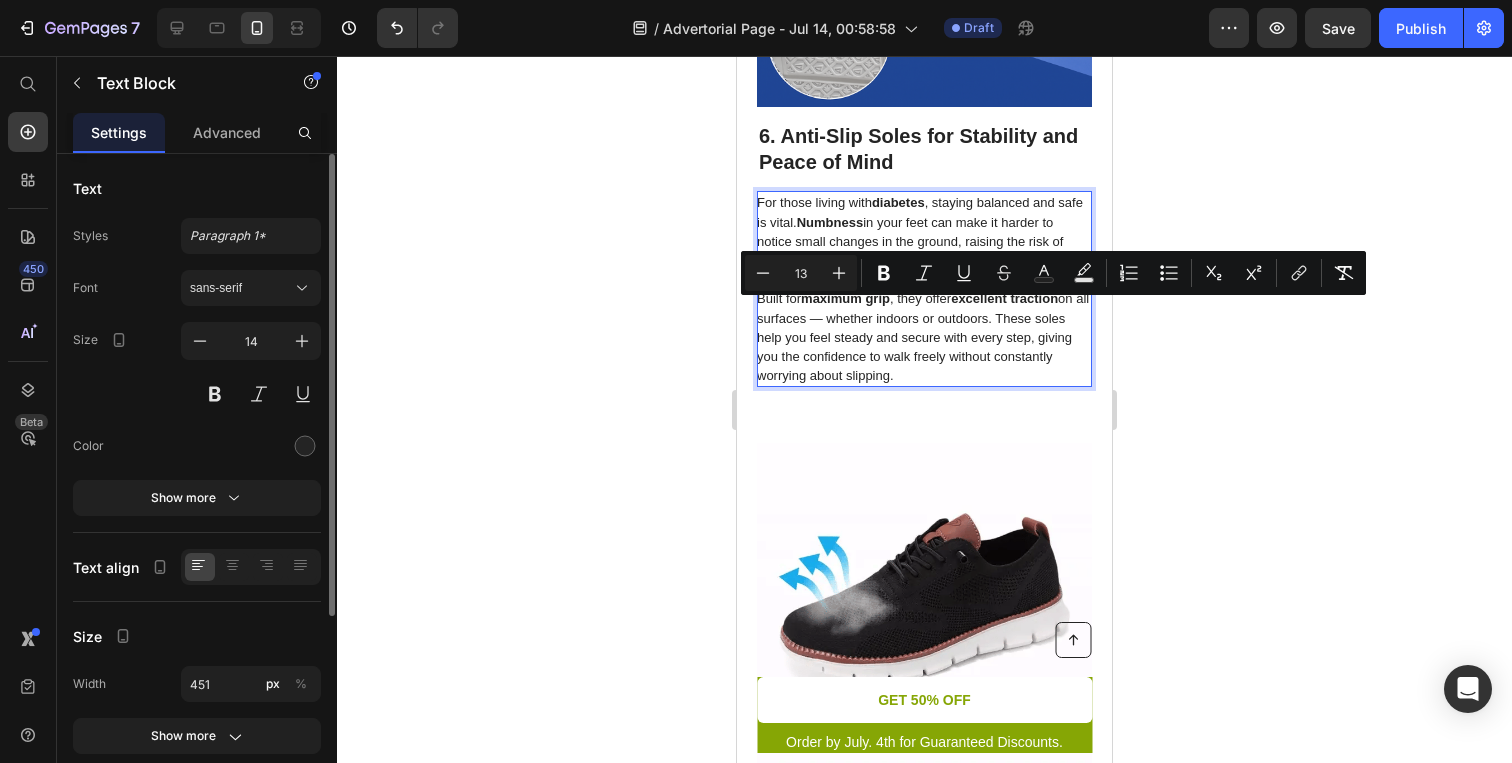 click on "That’s why our  anti - slip  soles make such a difference. Built for  maximum   grip , they offer  excellent   traction  on all surfaces — whether indoors or outdoors. These soles help you feel steady and secure with every step, giving you the confidence to walk freely without constantly worrying about slipping." at bounding box center (923, 327) 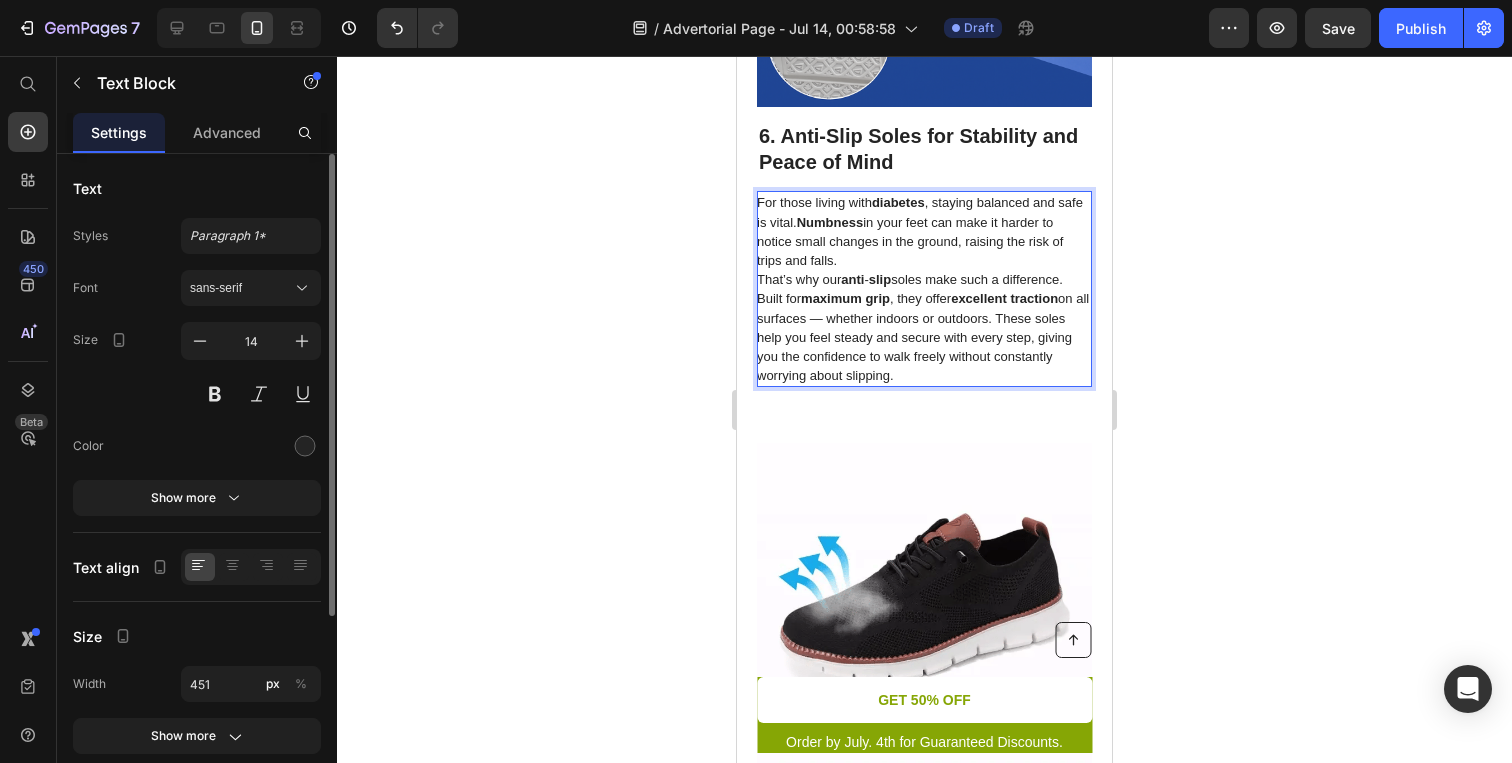 click on "For those living with  diabetes , staying balanced and safe is vital.  Numbness  in your feet can make it harder to notice small changes in the ground, raising the risk of trips and falls." at bounding box center [923, 231] 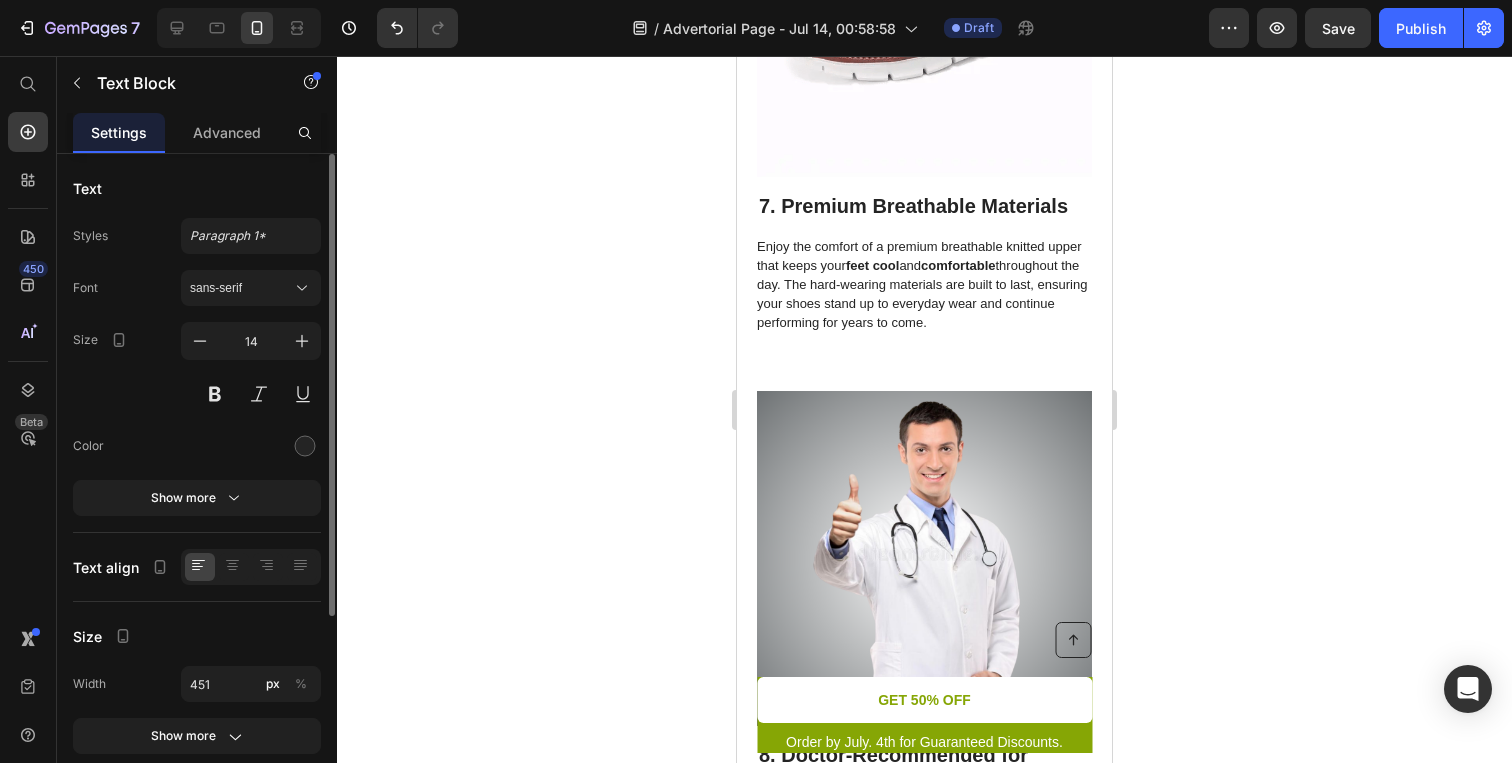 scroll, scrollTop: 5335, scrollLeft: 0, axis: vertical 